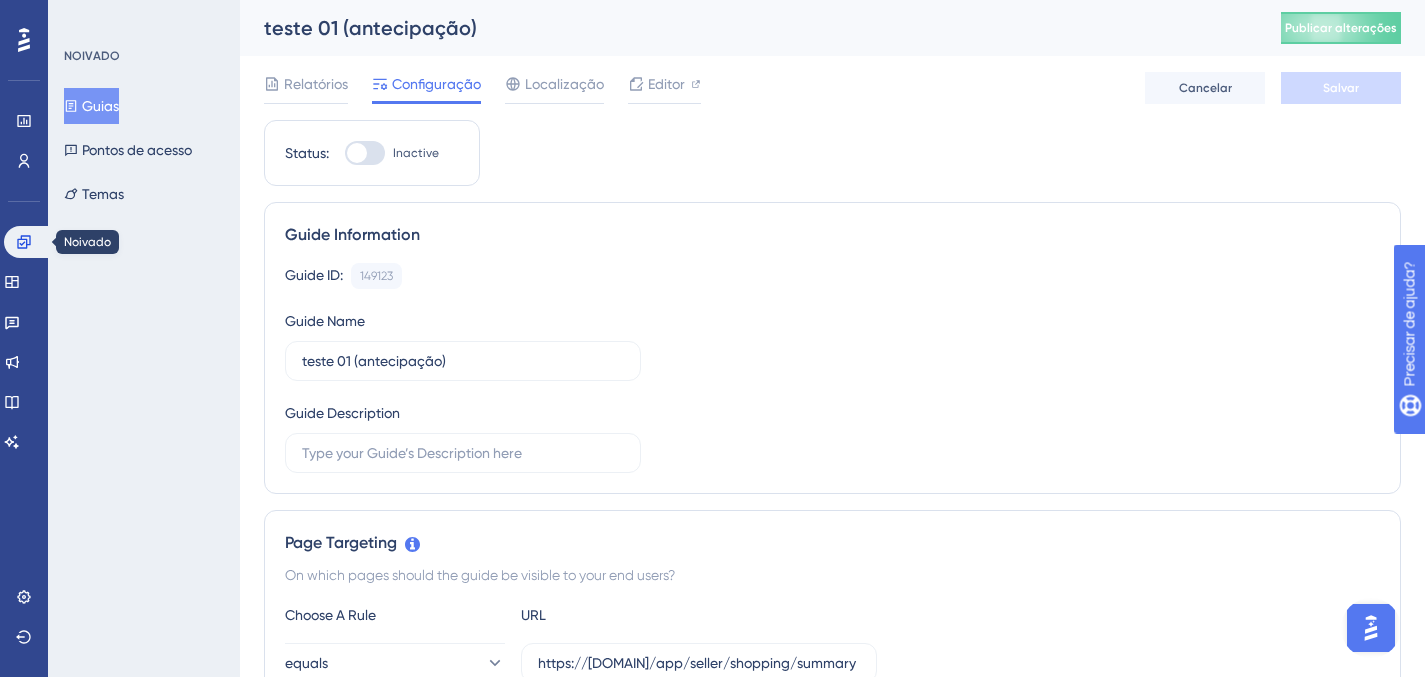 scroll, scrollTop: 0, scrollLeft: 0, axis: both 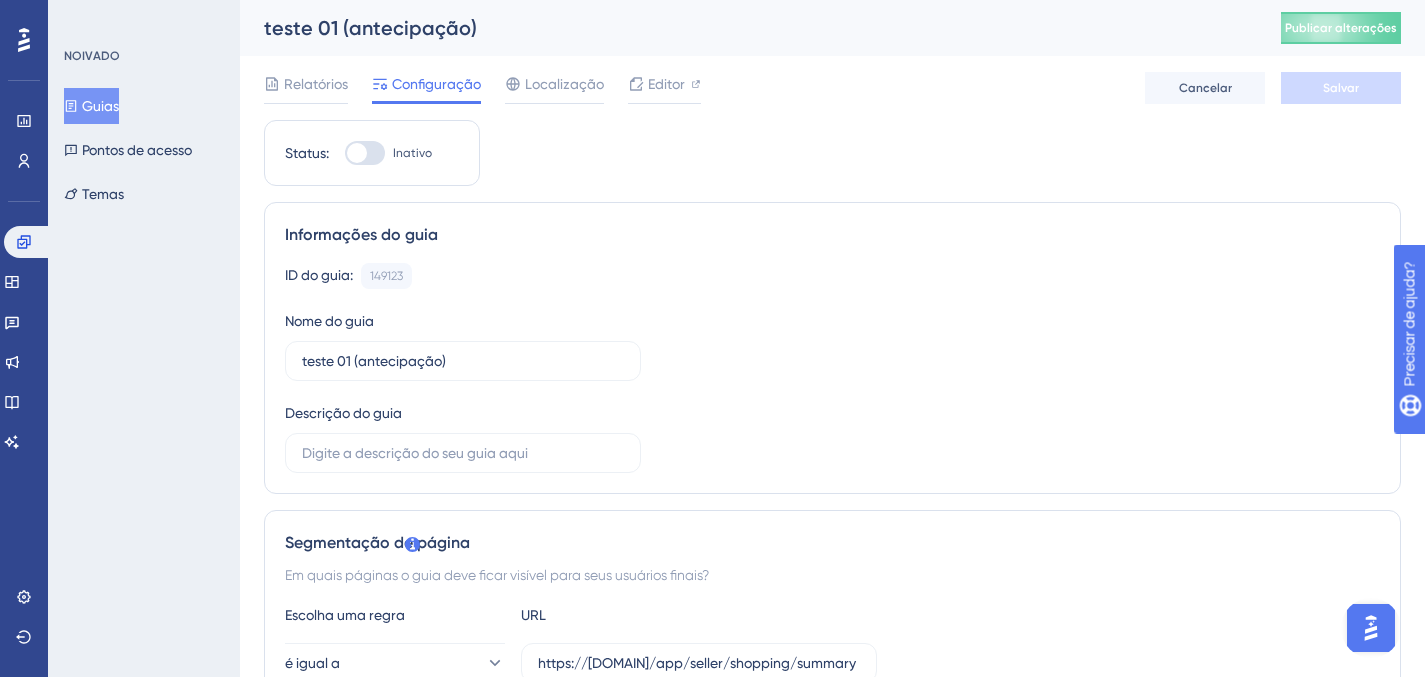 click on "Guias" at bounding box center (100, 106) 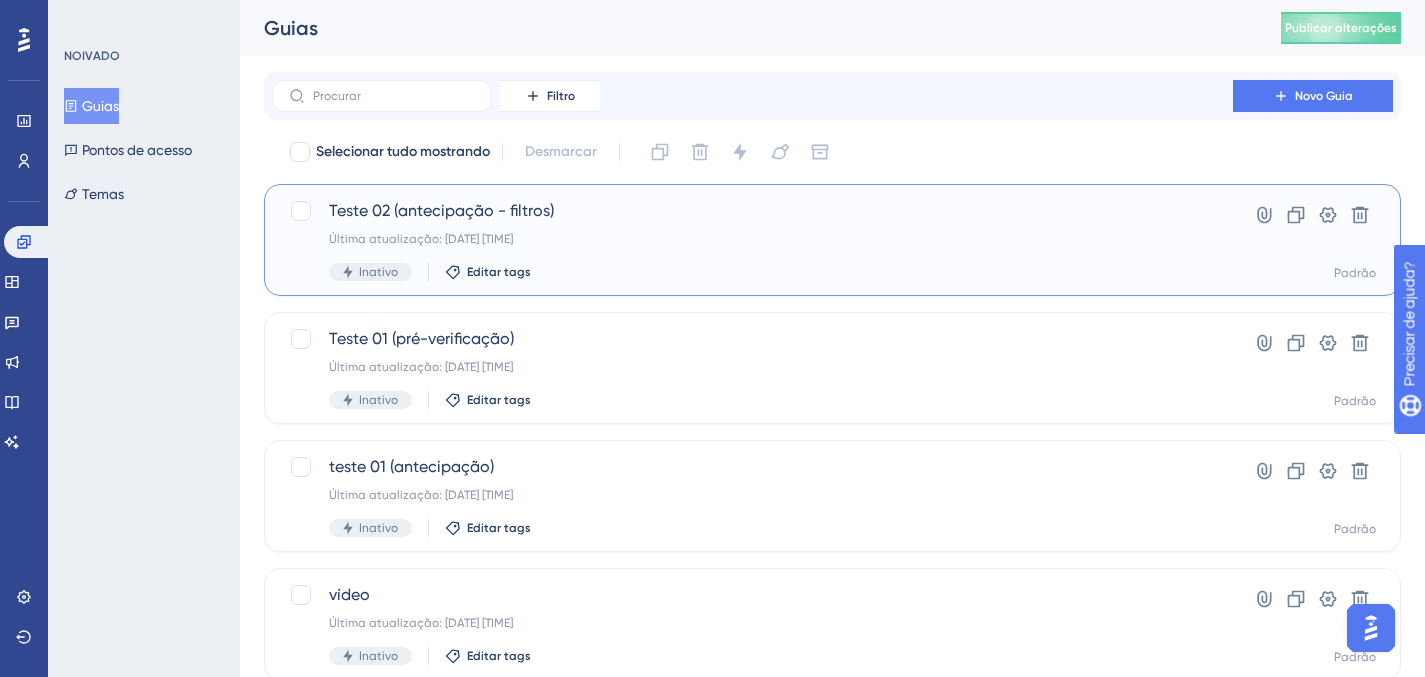 click on "Teste 02 (antecipação - filtros) Última atualização: 05 de atrás. de 2025 08:44 Inativo Editar tags" at bounding box center (752, 240) 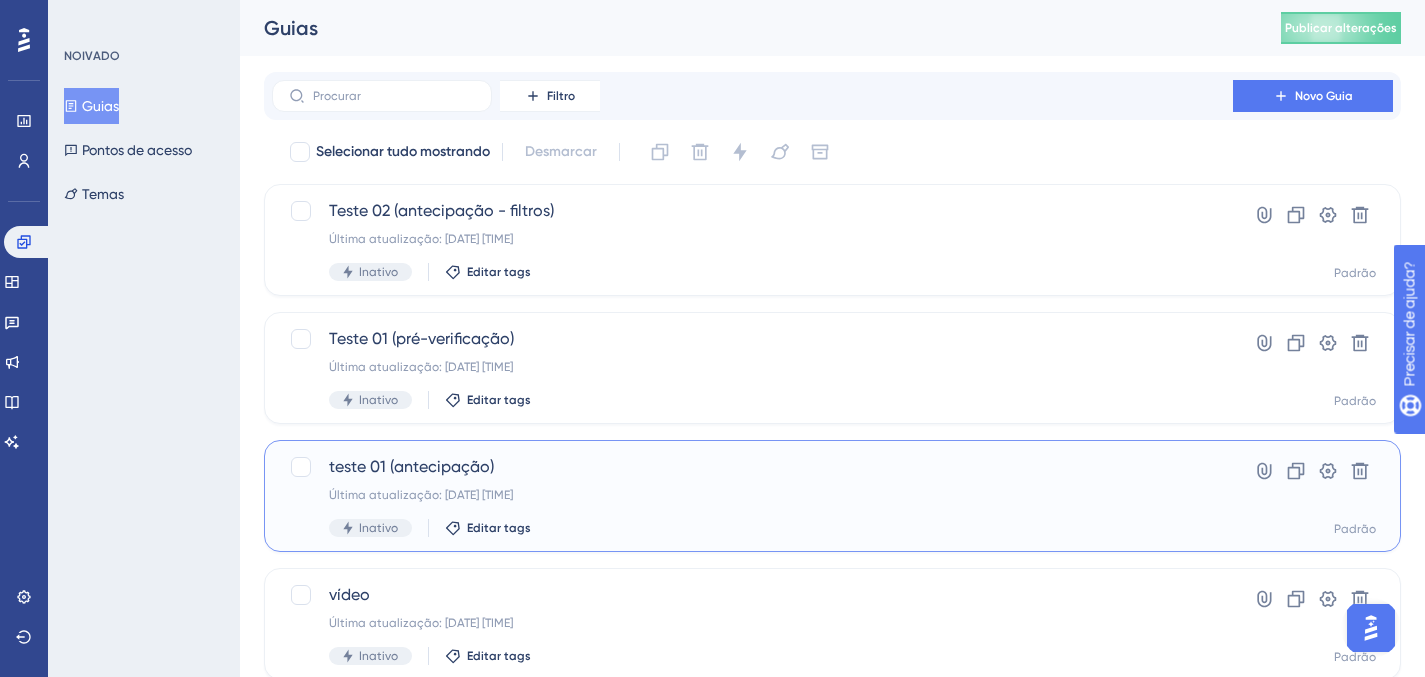 click on "Última atualização: 06 de atrás. de 2025 15h35" at bounding box center [752, 495] 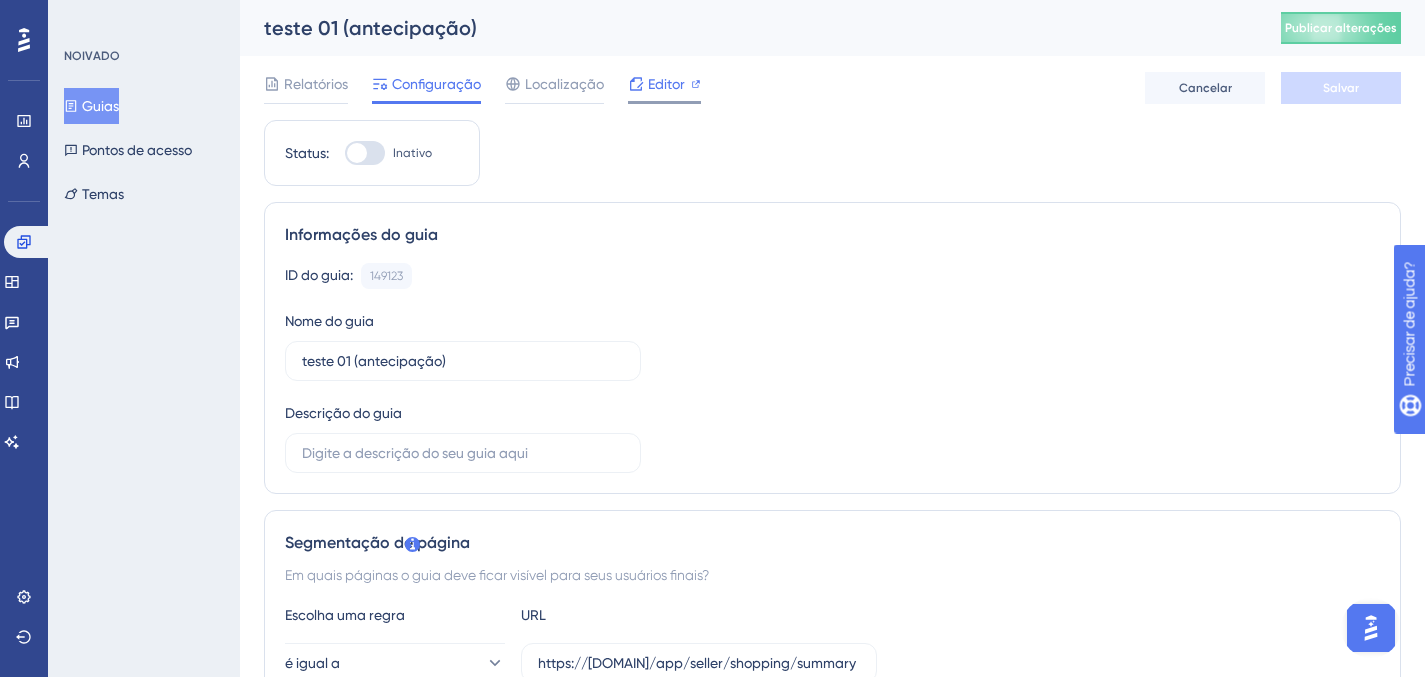 click on "Editor" at bounding box center (666, 84) 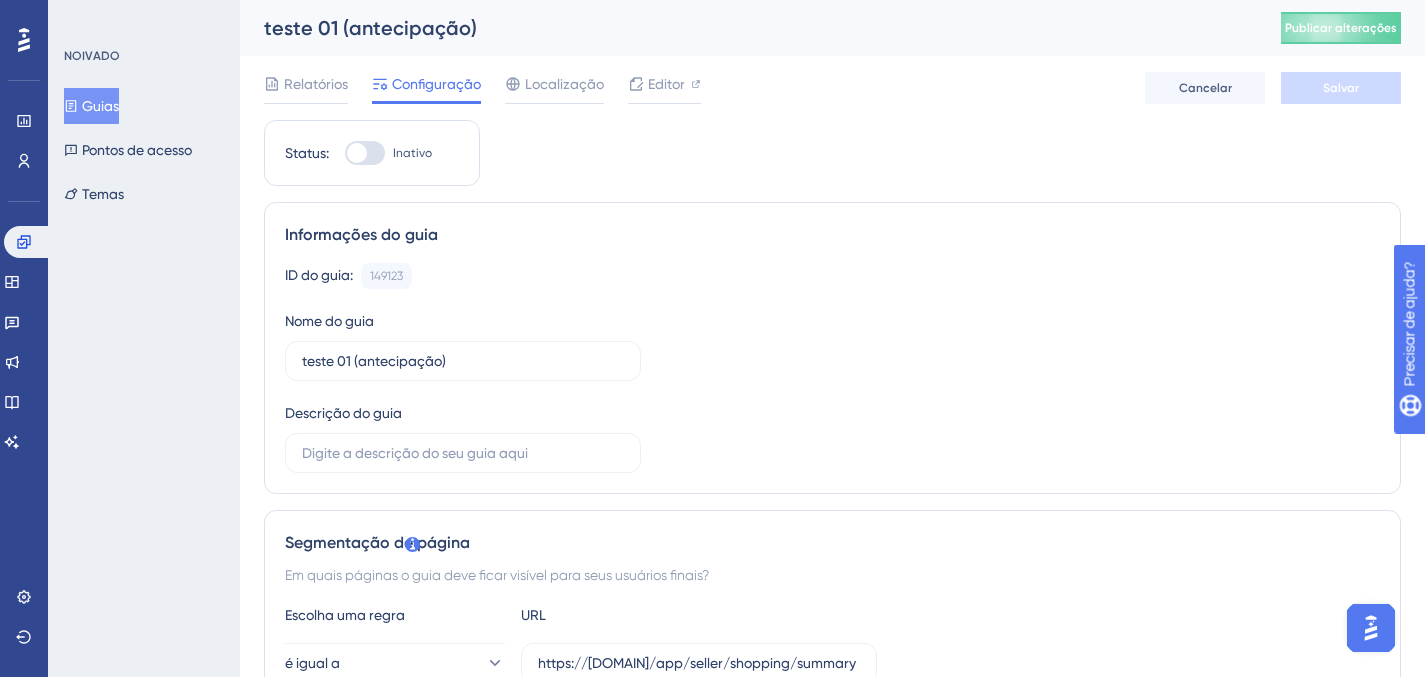 drag, startPoint x: 142, startPoint y: 34, endPoint x: 164, endPoint y: 44, distance: 24.166092 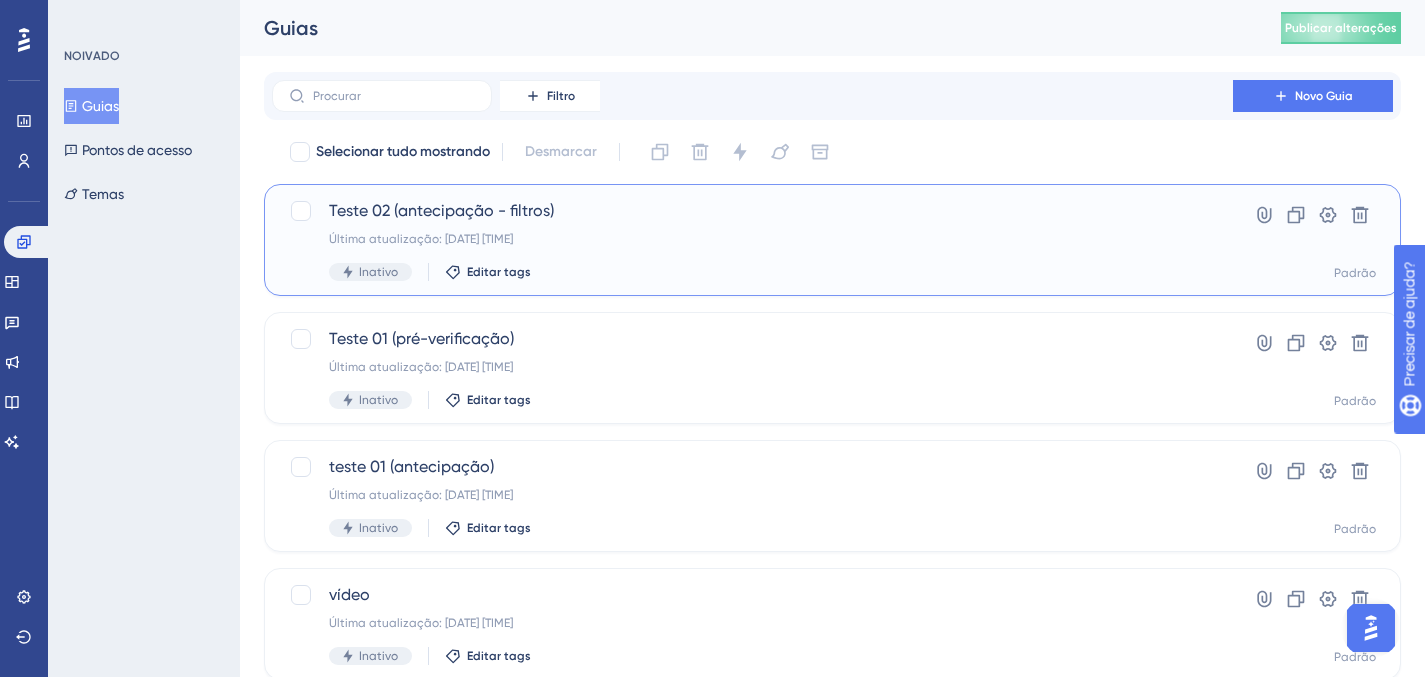 click on "Teste 02 (antecipação - filtros)" at bounding box center [752, 211] 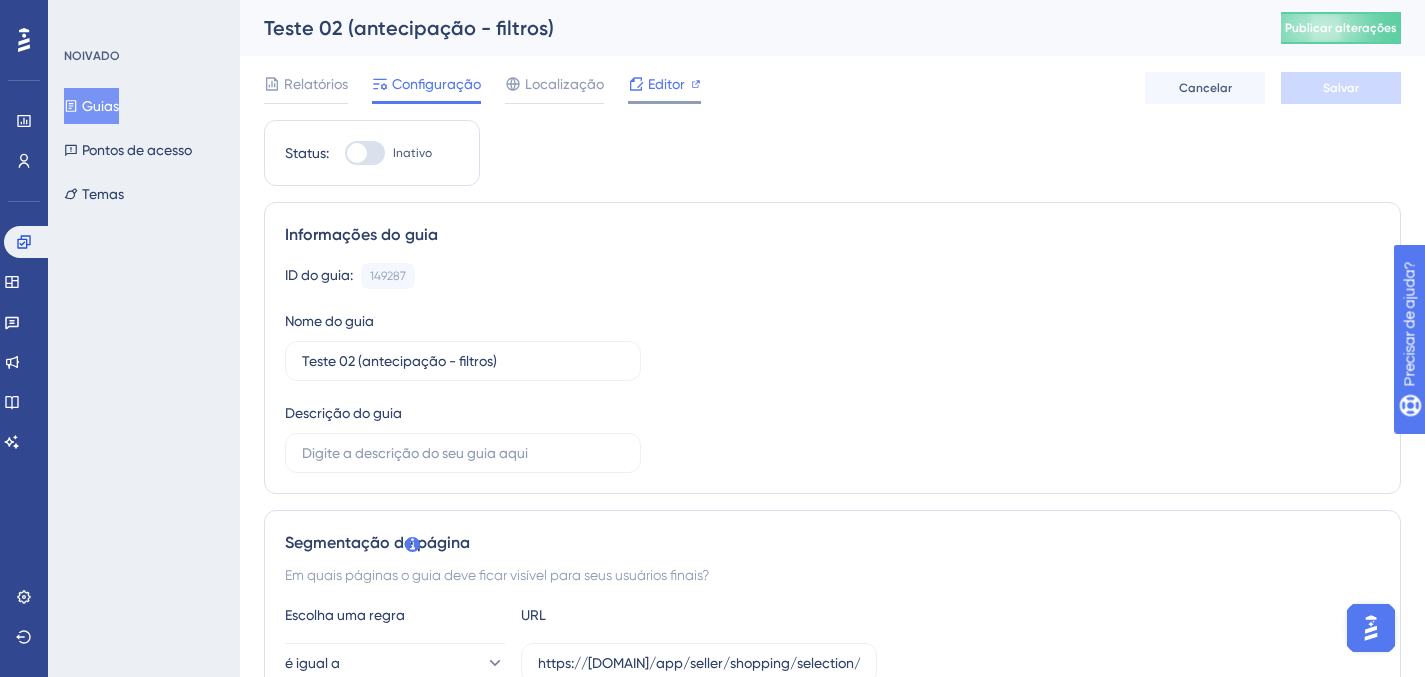 click on "Editor" at bounding box center [666, 84] 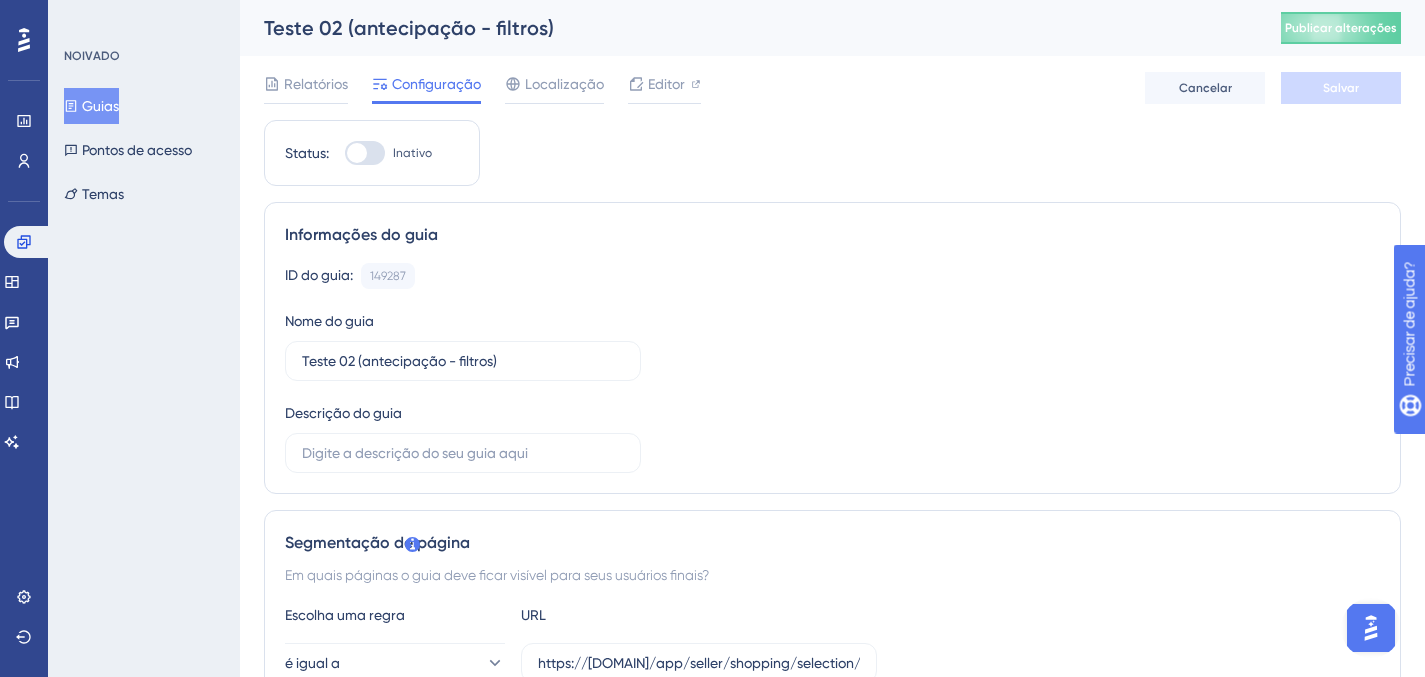 click on "Guias" at bounding box center (100, 106) 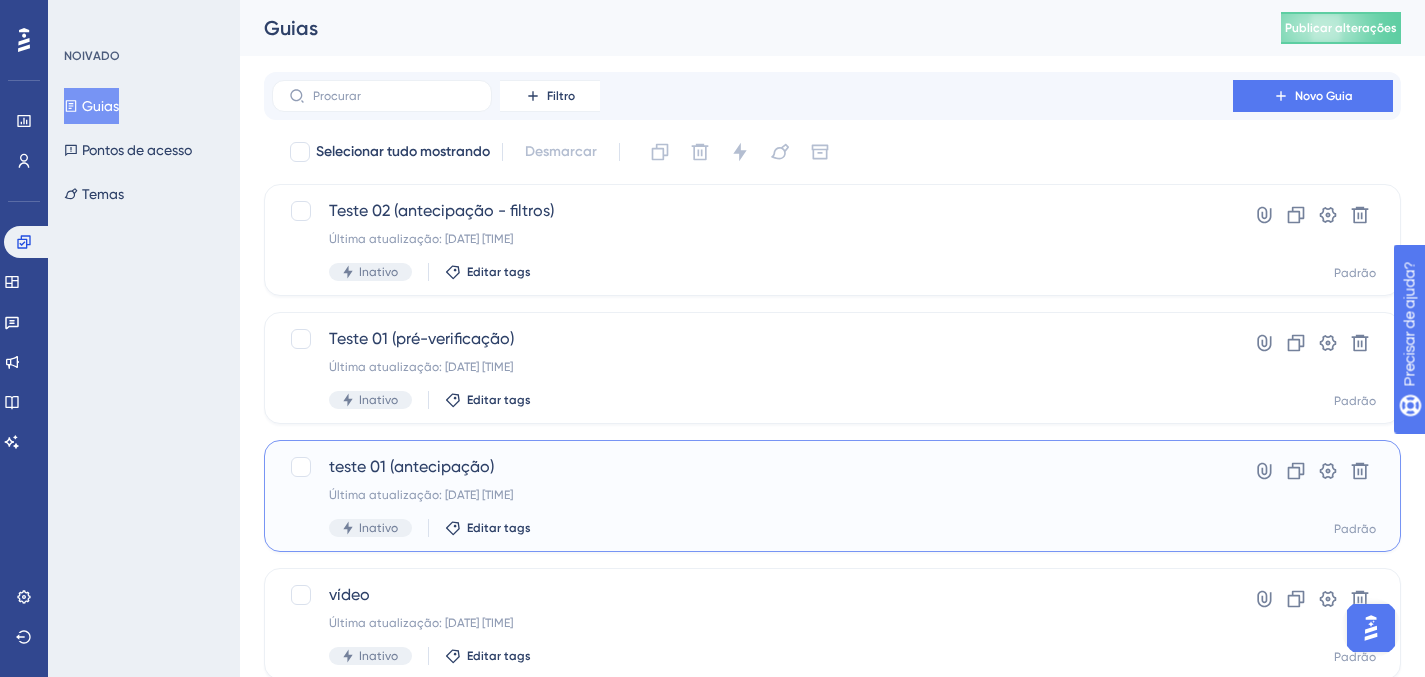 click on "teste 01 (antecipação)" at bounding box center [752, 467] 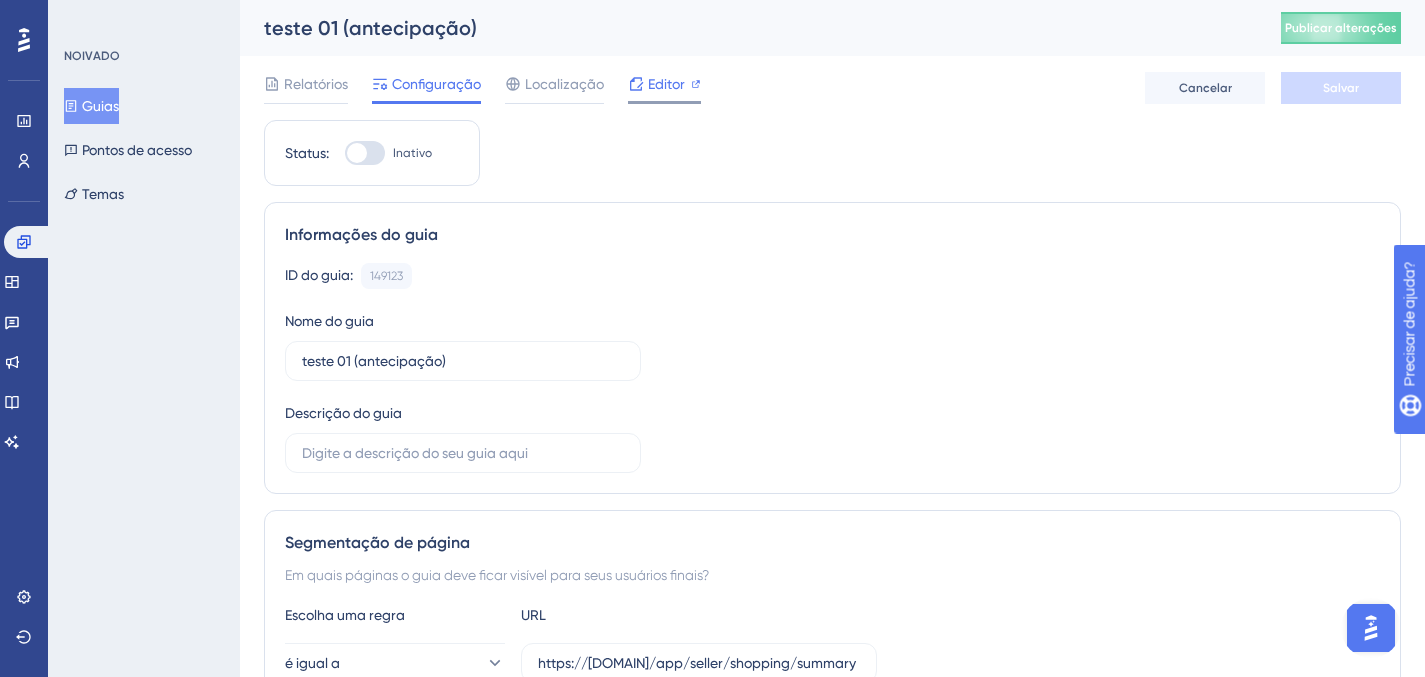 click on "Editor" at bounding box center [666, 84] 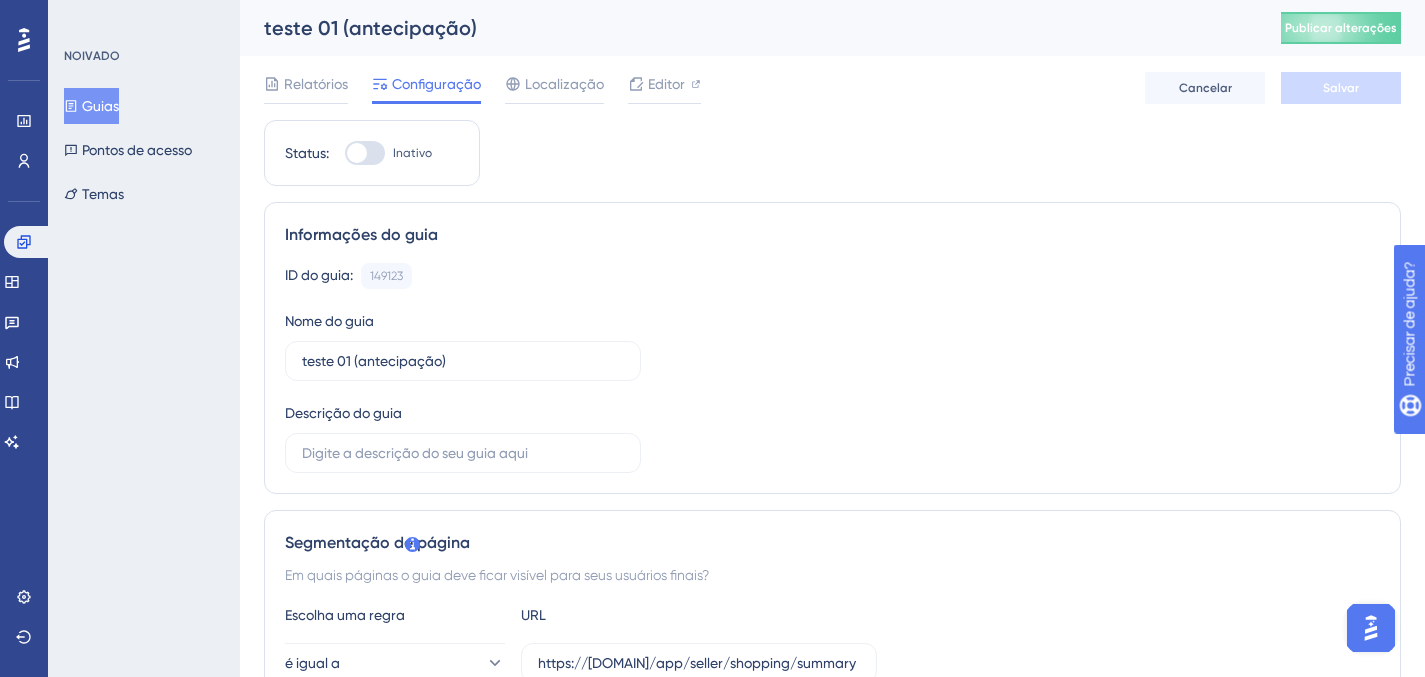 click on "Guias" at bounding box center [100, 106] 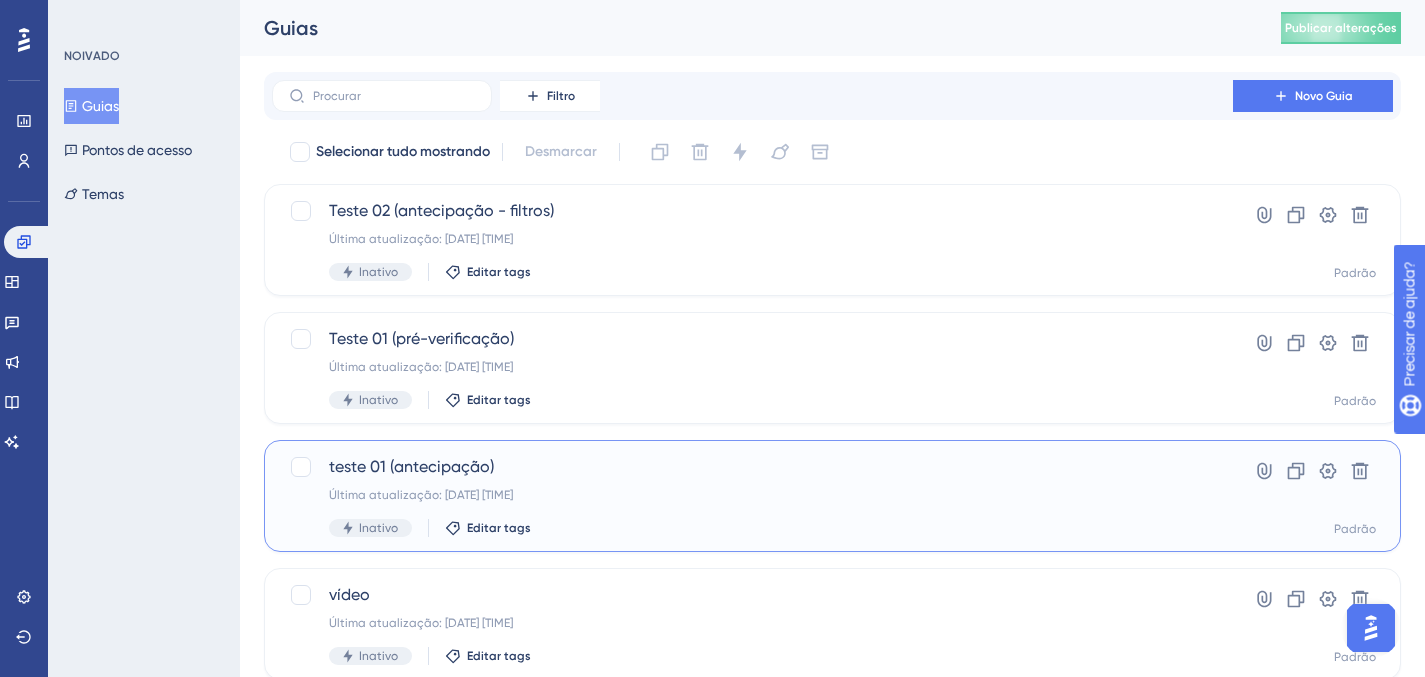 click on "Última atualização: 06 de atrás. de 2025 15h35" at bounding box center [752, 495] 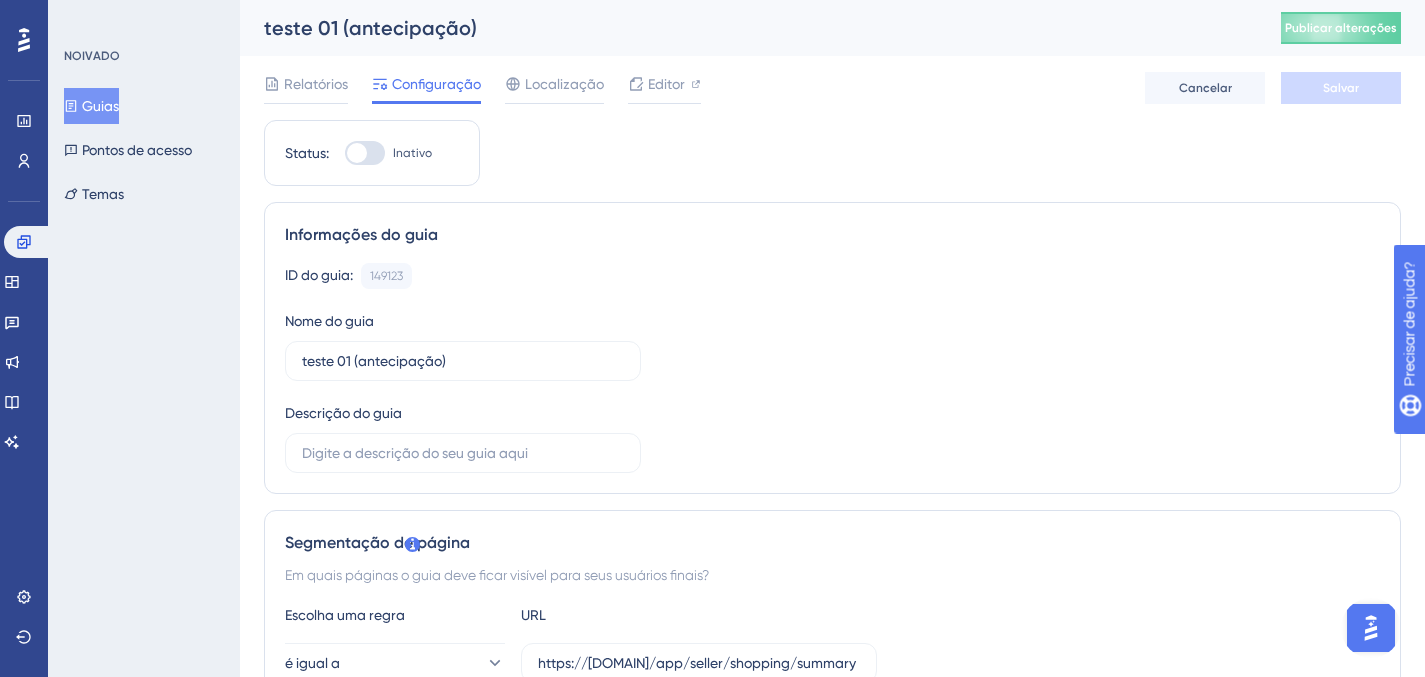 click on "Guias" at bounding box center (91, 106) 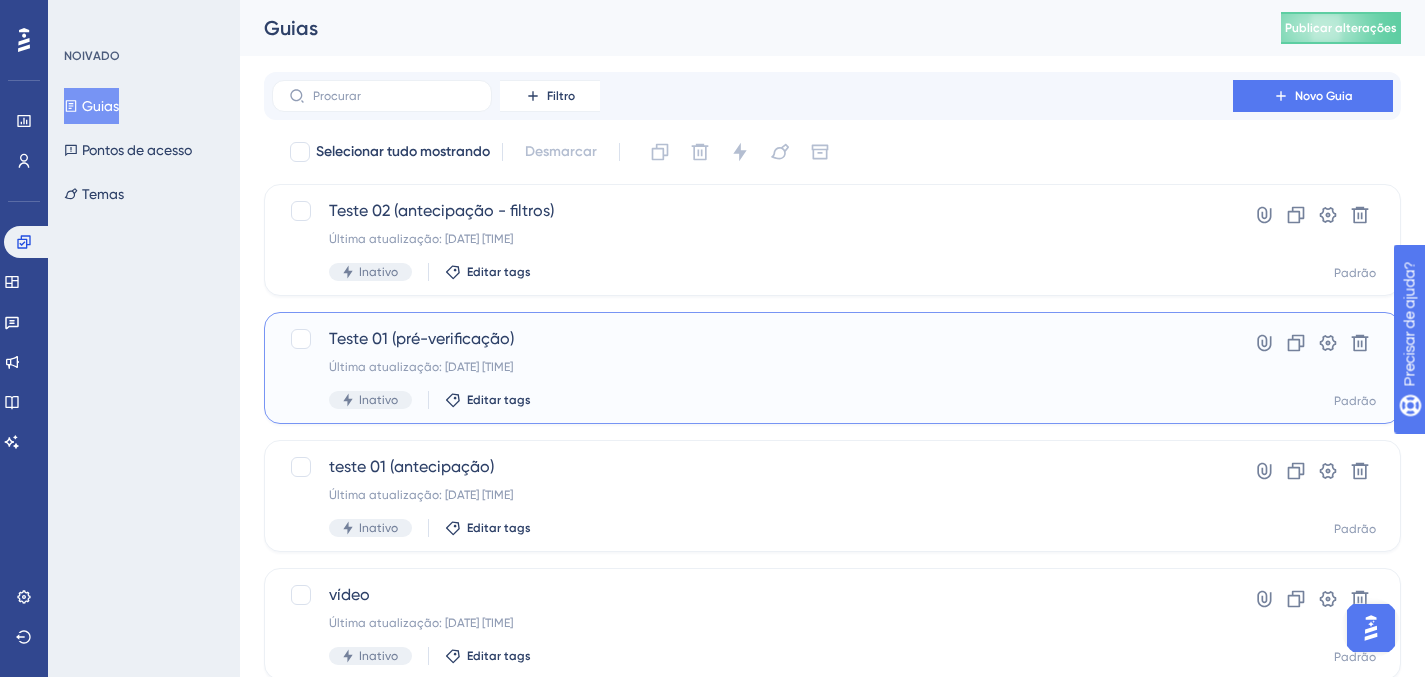 click on "Última atualização: 06 de atrás. de 2025 15:04" at bounding box center (752, 367) 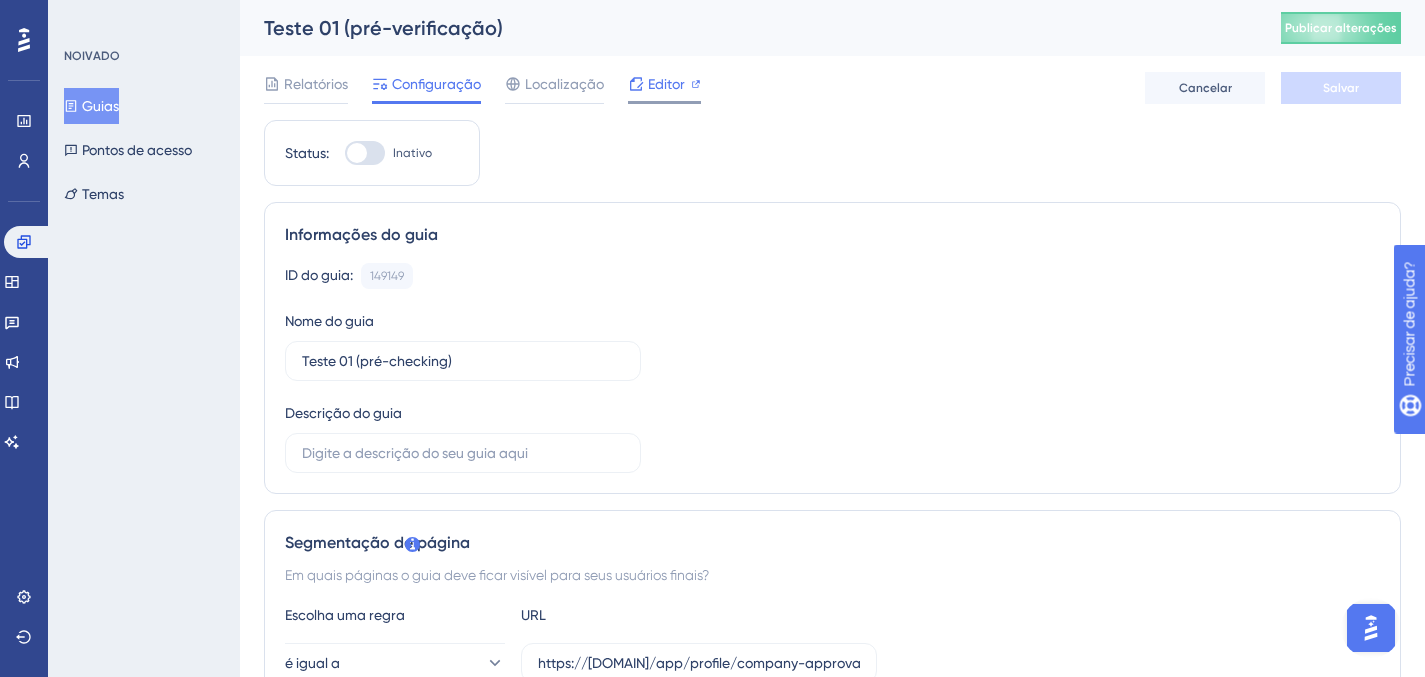 click on "Editor" at bounding box center (666, 84) 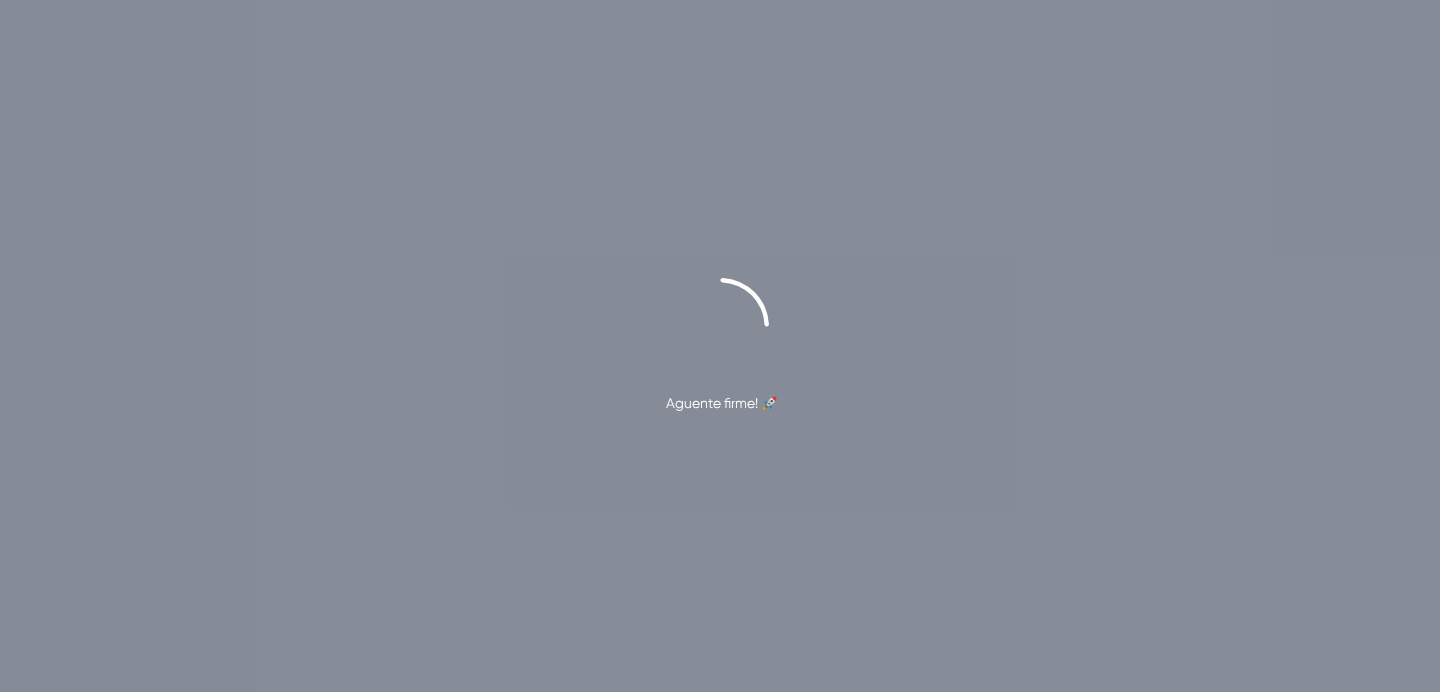 scroll, scrollTop: 0, scrollLeft: 0, axis: both 